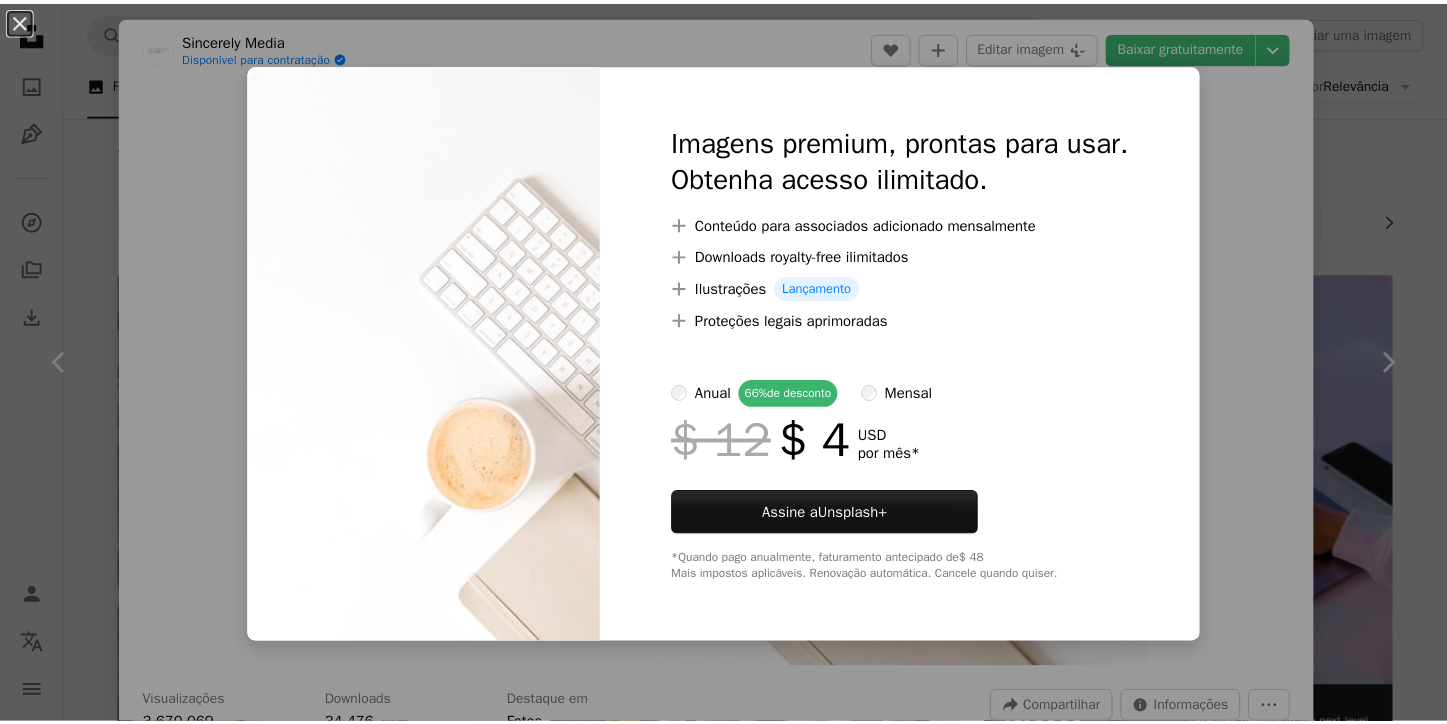 scroll, scrollTop: 721, scrollLeft: 0, axis: vertical 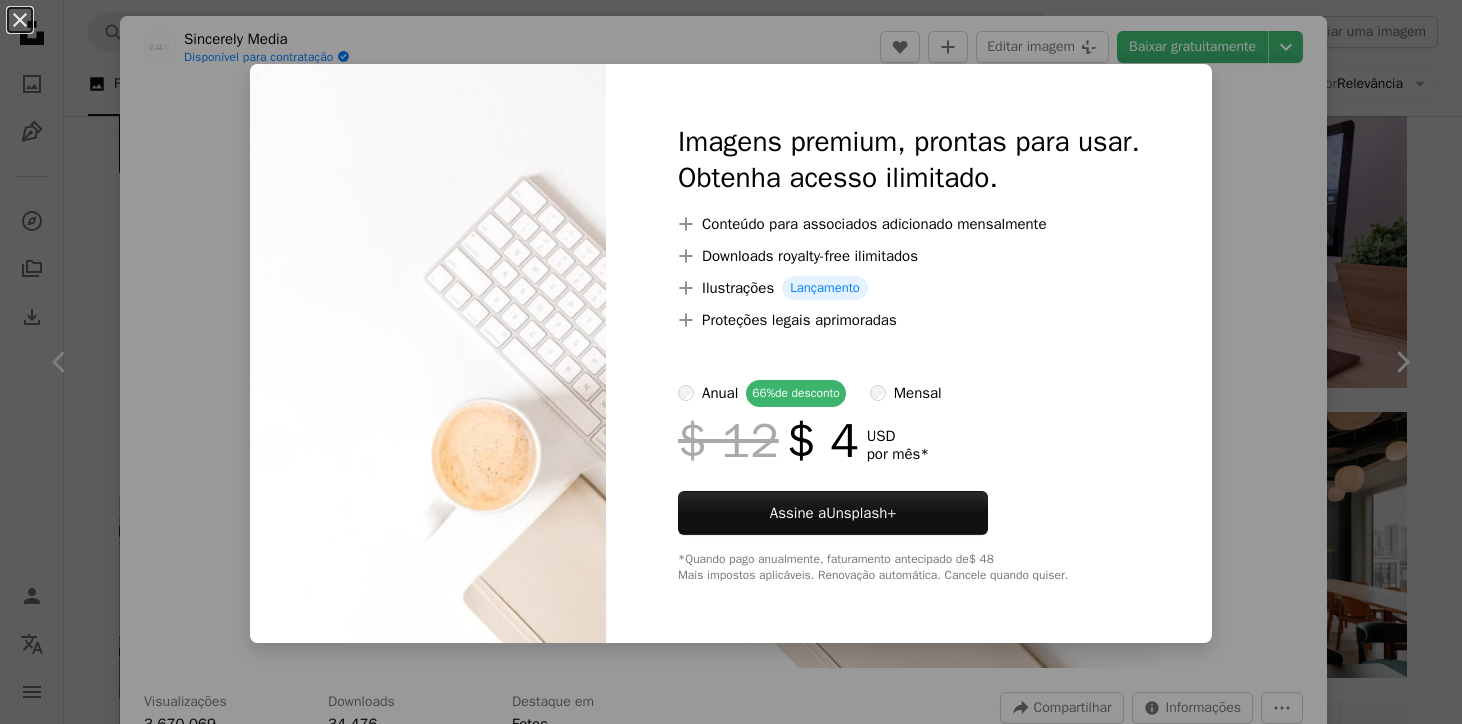 click on "An X shape Imagens premium, prontas para usar. Obtenha acesso ilimitado. A plus sign Conteúdo para associados adicionado mensalmente A plus sign Downloads royalty-free ilimitados A plus sign Ilustrações  Lançamento A plus sign Proteções legais aprimoradas anual 66%  de desconto mensal $ 12   $ 4 USD por mês * Assine a  Unsplash+ *Quando pago anualmente, faturamento antecipado de  $ 48 Mais impostos aplicáveis. Renovação automática. Cancele quando quiser." at bounding box center [731, 362] 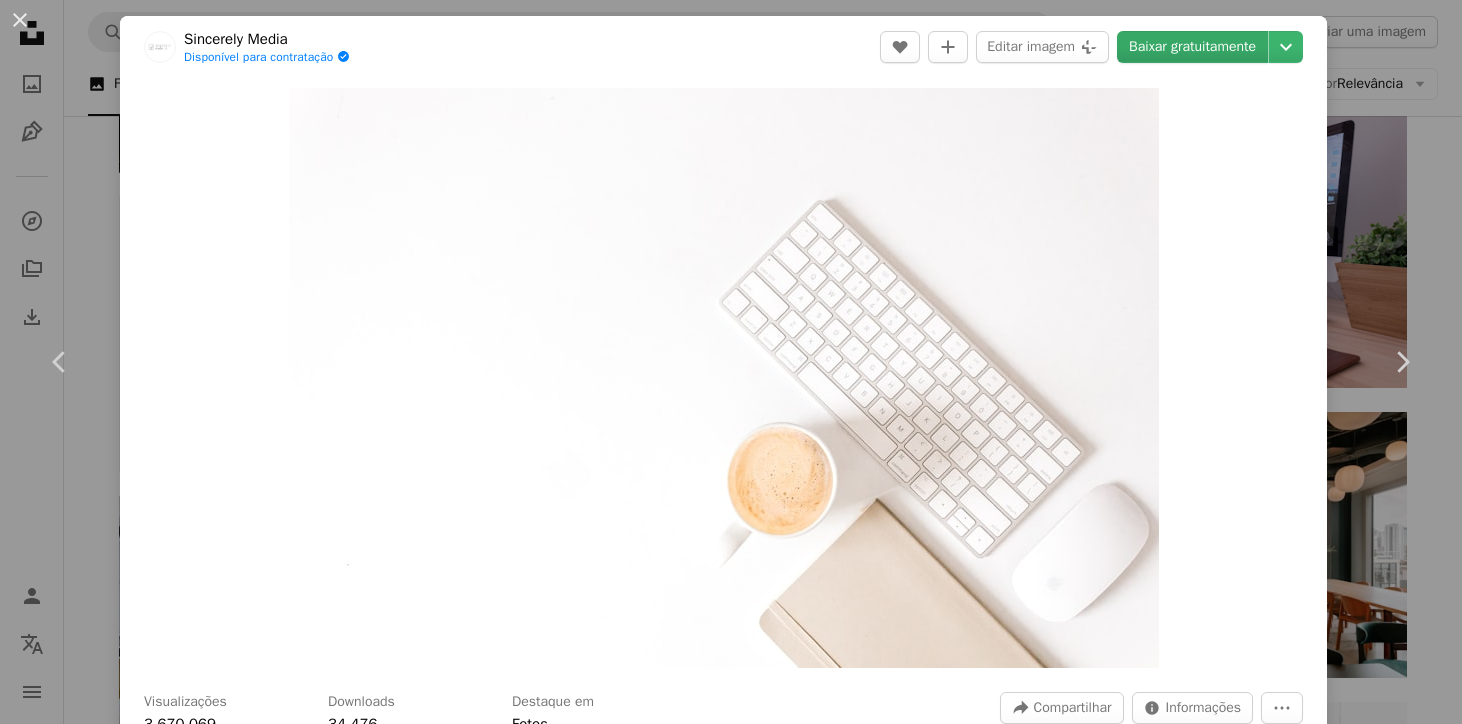 click on "Baixar gratuitamente" at bounding box center (1192, 47) 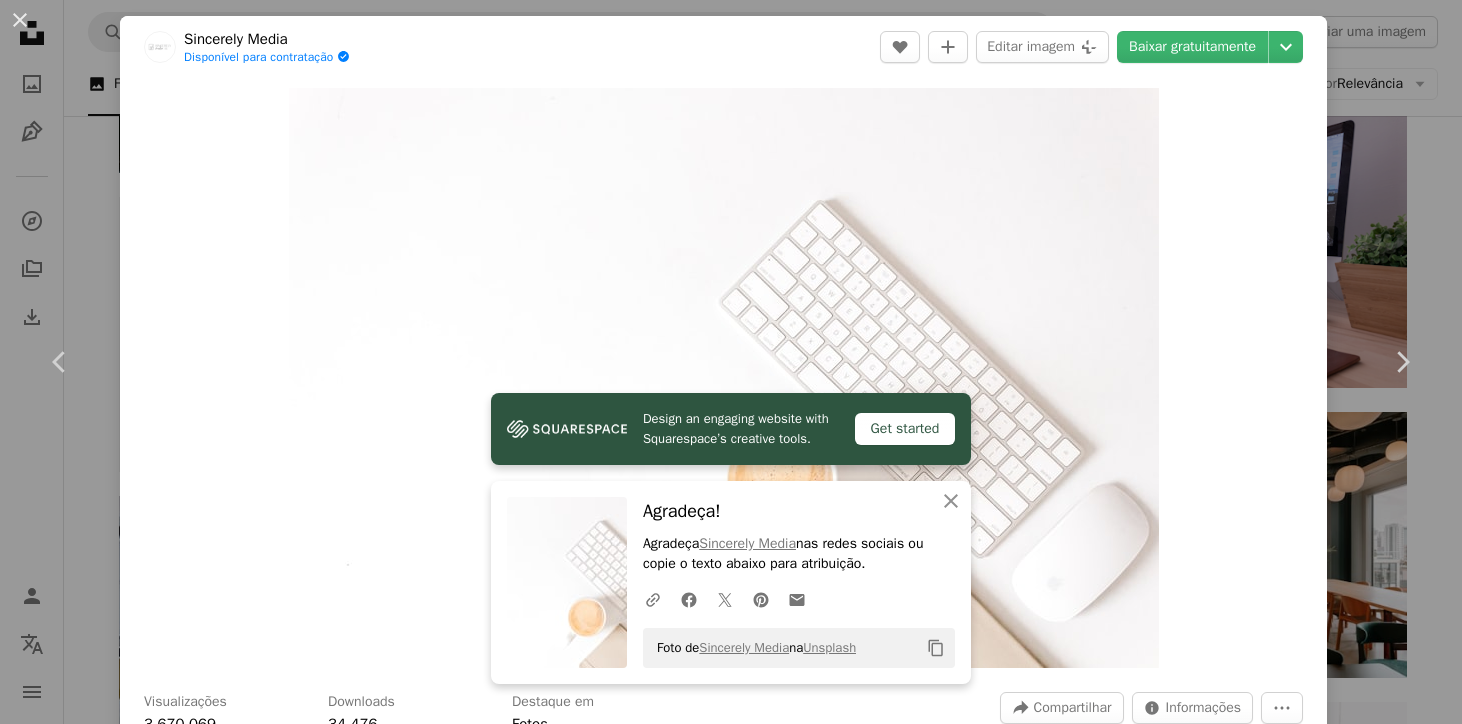 click on "[PERSON] Disponível para contratação [...]" at bounding box center (723, 47) 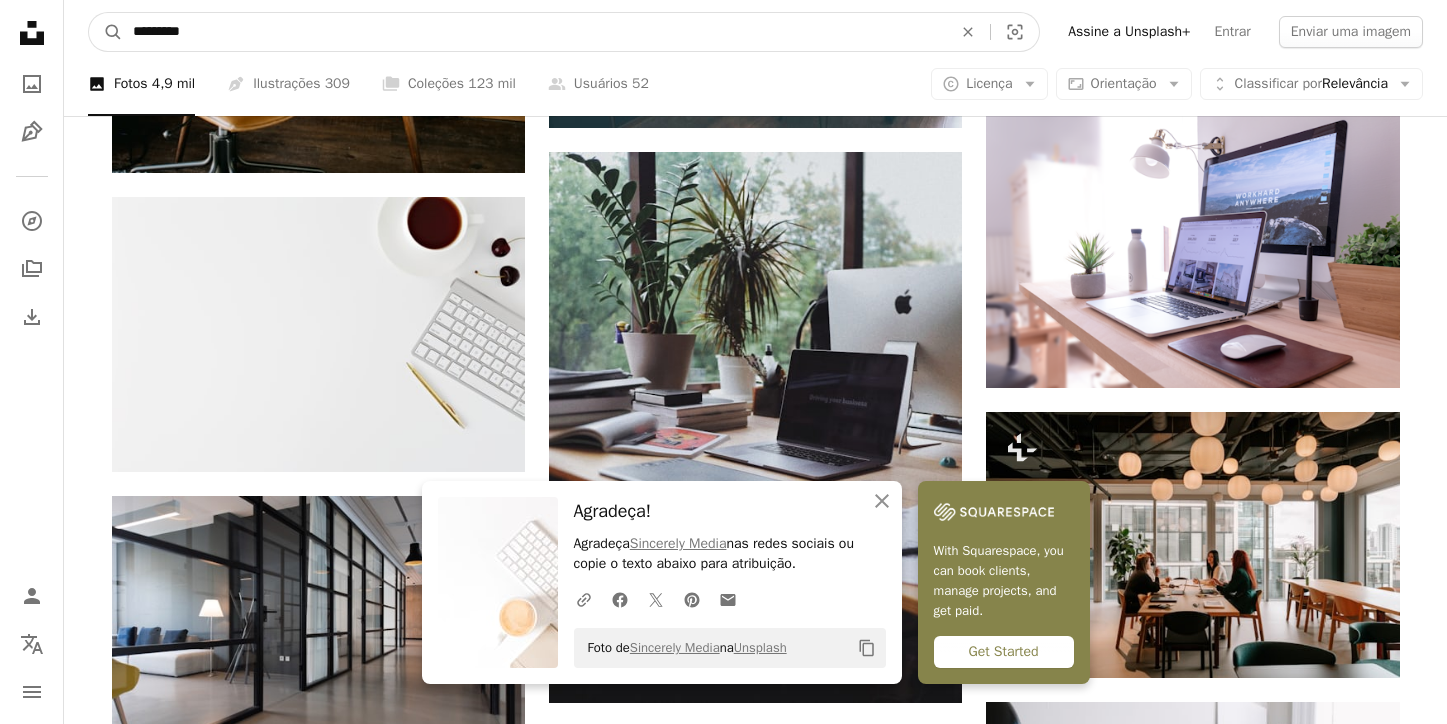 click on "*********" at bounding box center (534, 32) 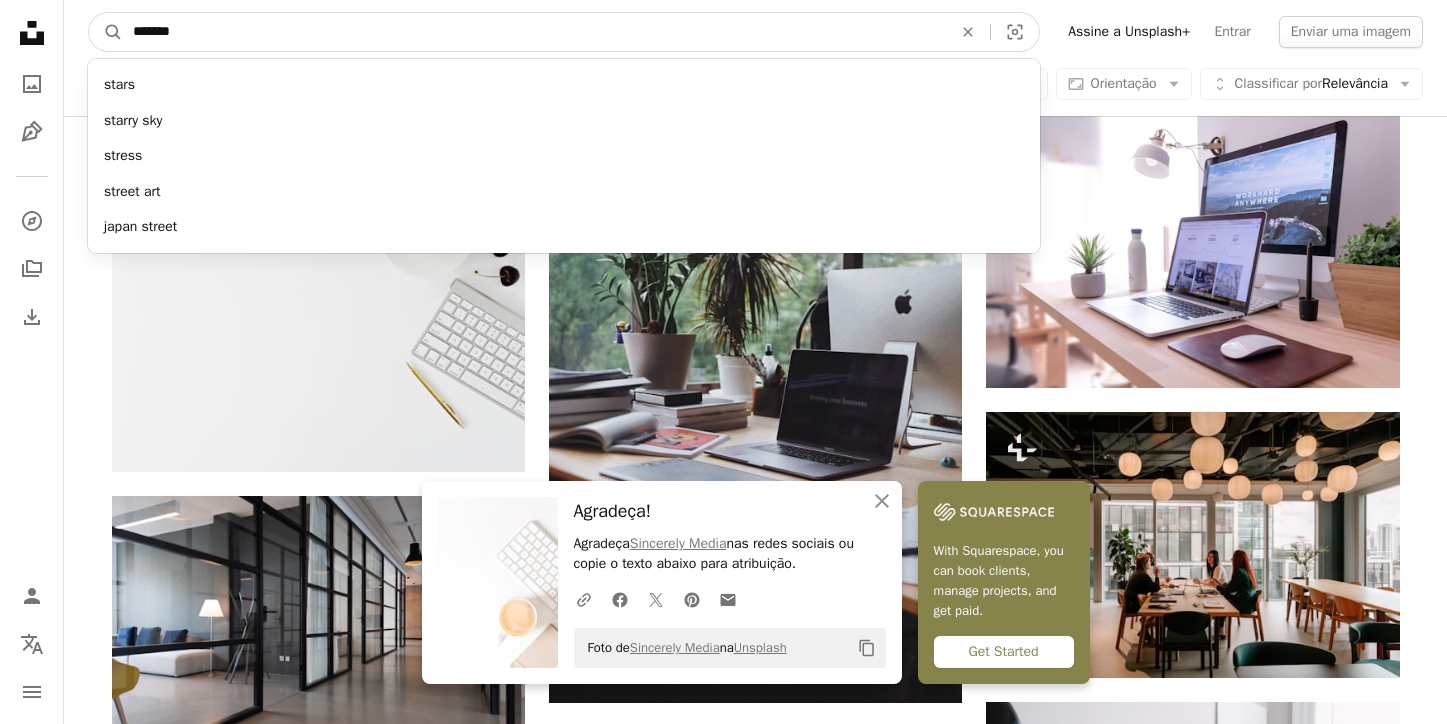 type on "********" 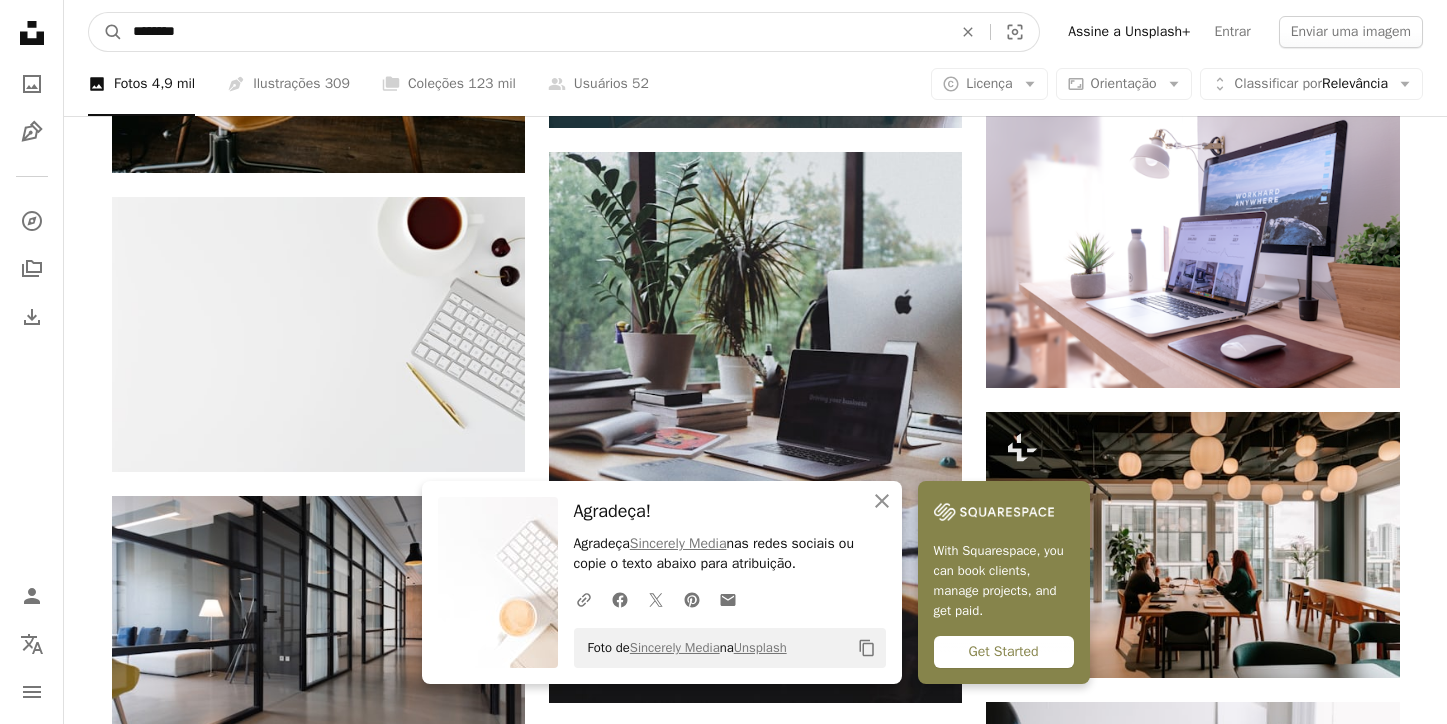 click on "A magnifying glass" at bounding box center [106, 32] 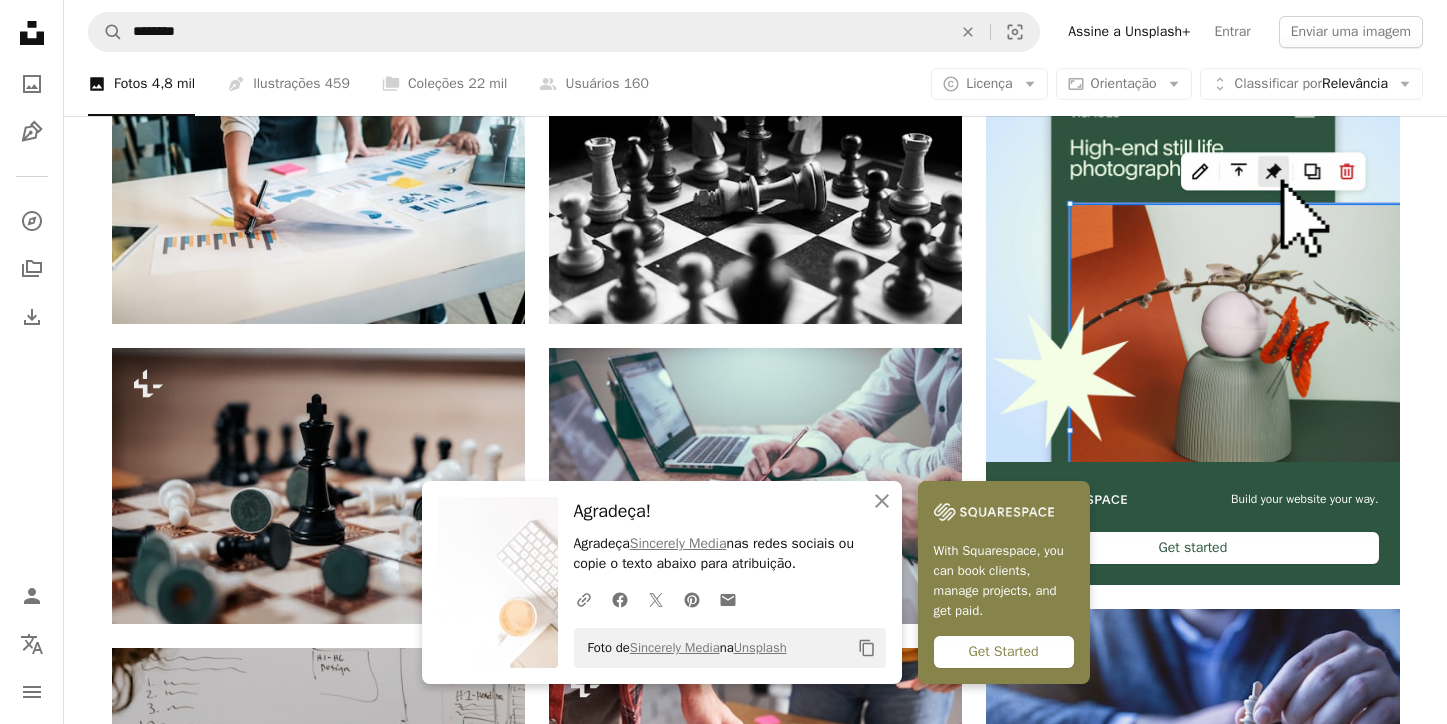 scroll, scrollTop: 232, scrollLeft: 0, axis: vertical 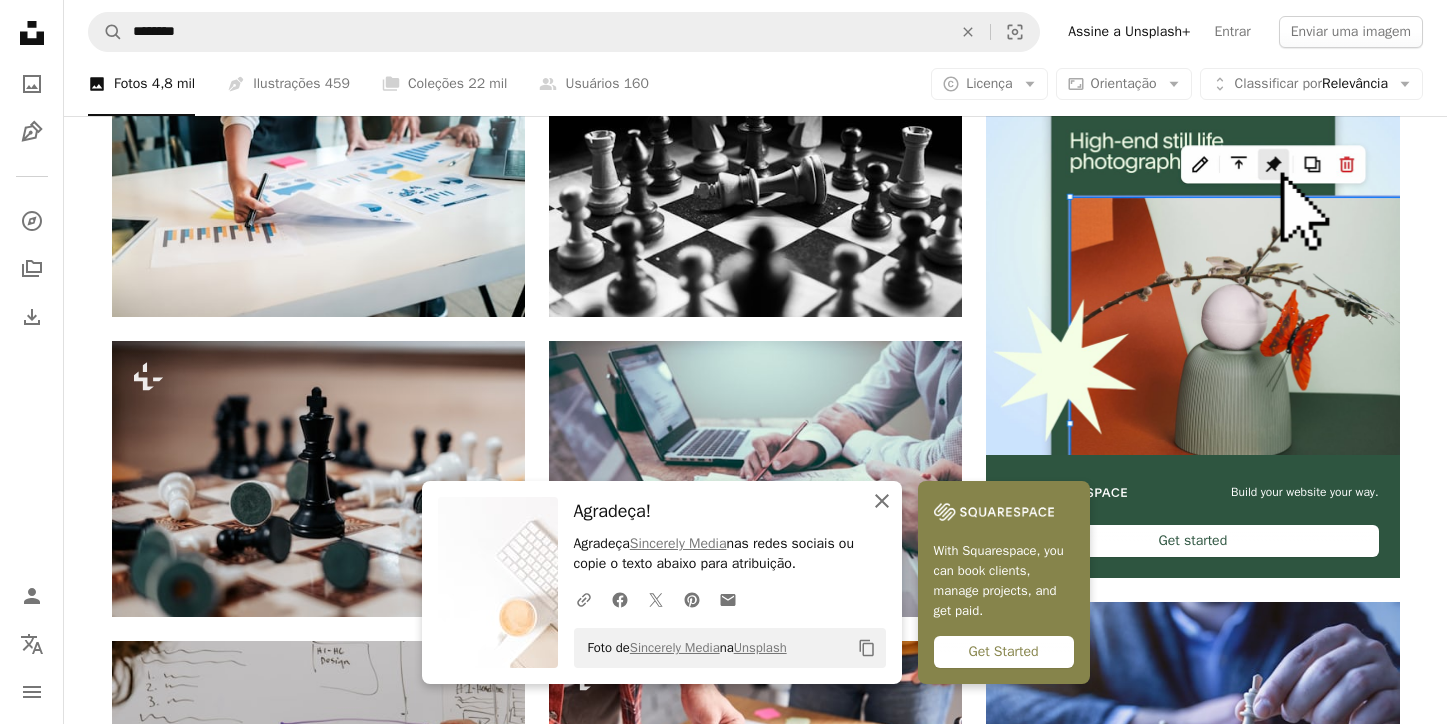 click 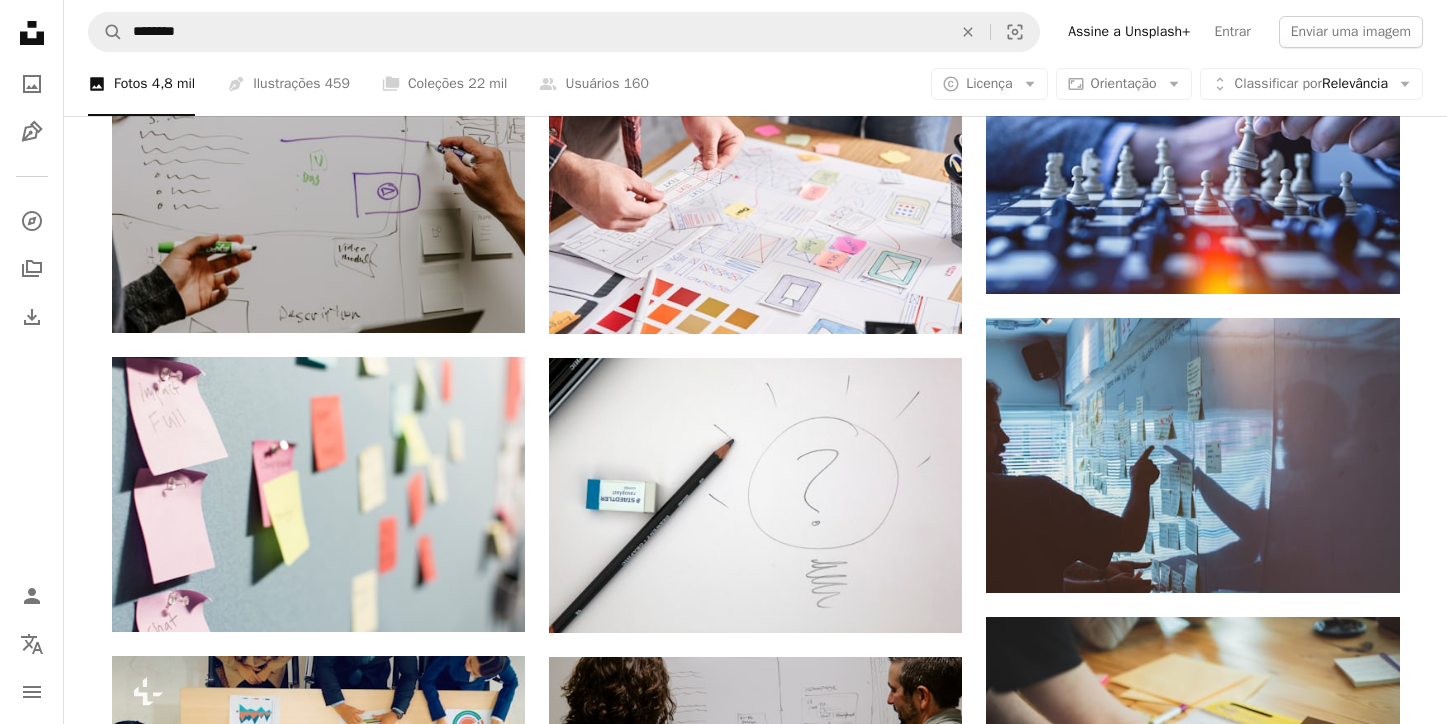 scroll, scrollTop: 823, scrollLeft: 0, axis: vertical 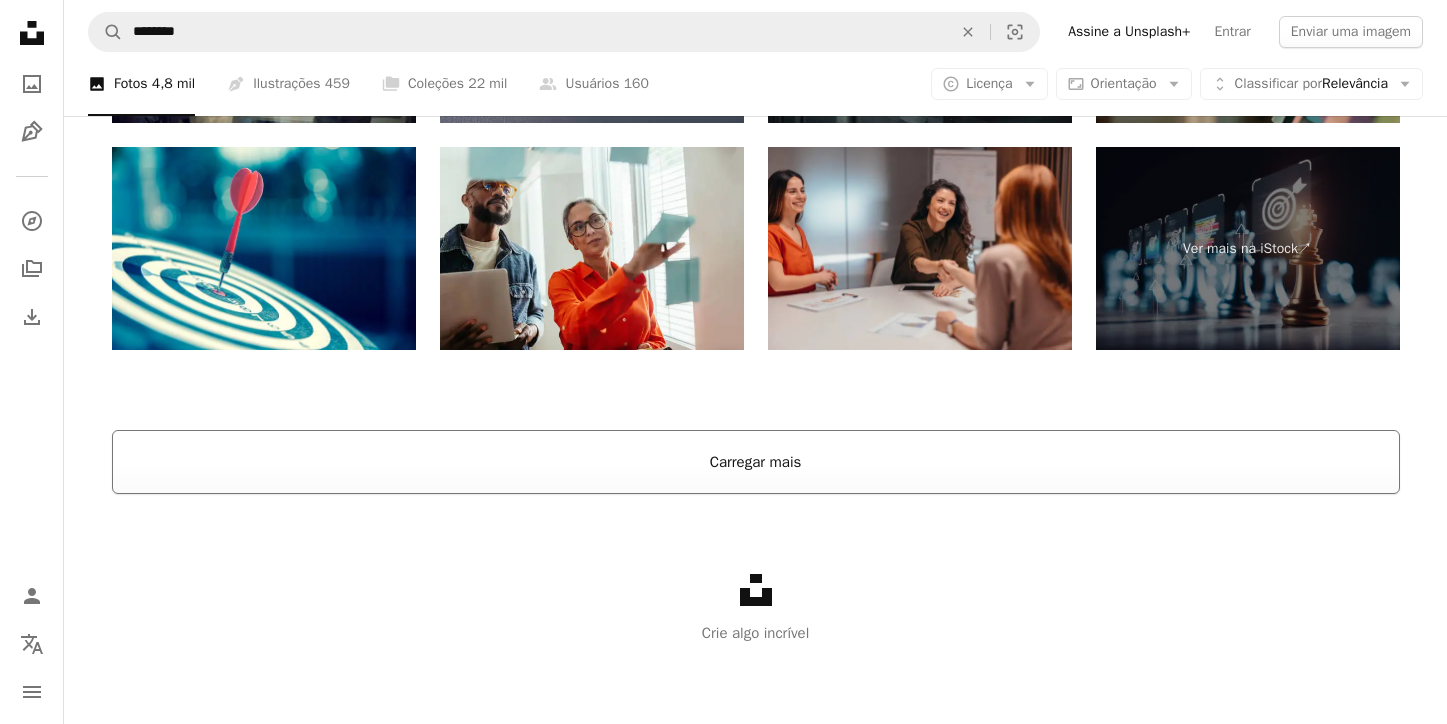 click on "Carregar mais" at bounding box center [756, 462] 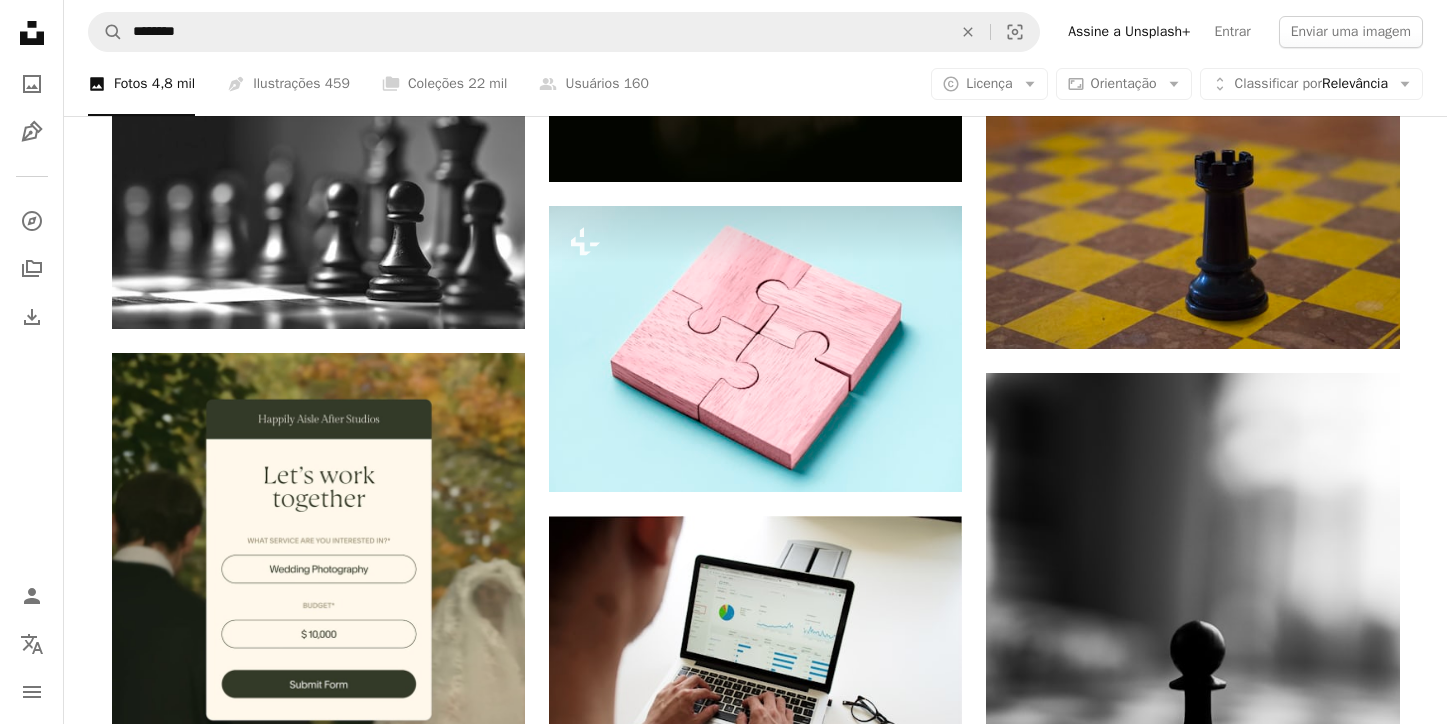 scroll, scrollTop: 2888, scrollLeft: 0, axis: vertical 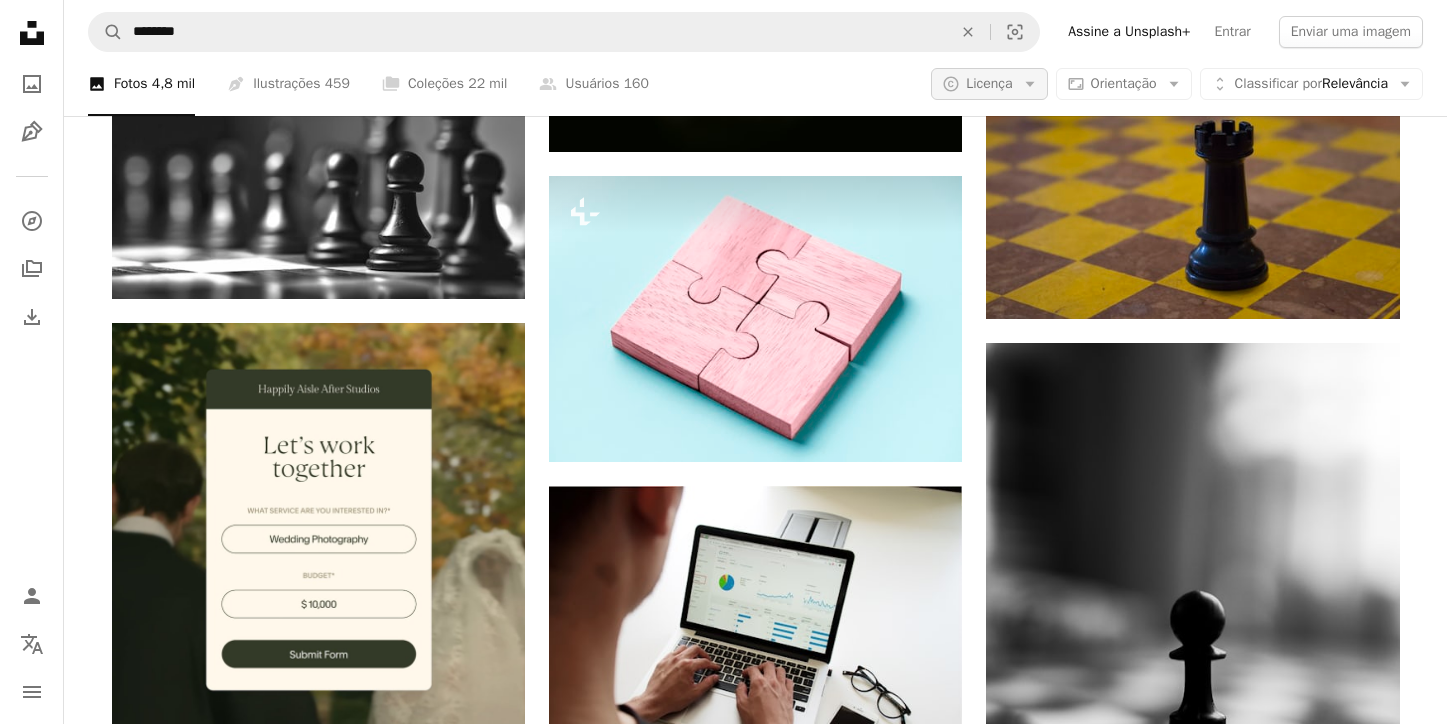 click on "Licença" at bounding box center (989, 83) 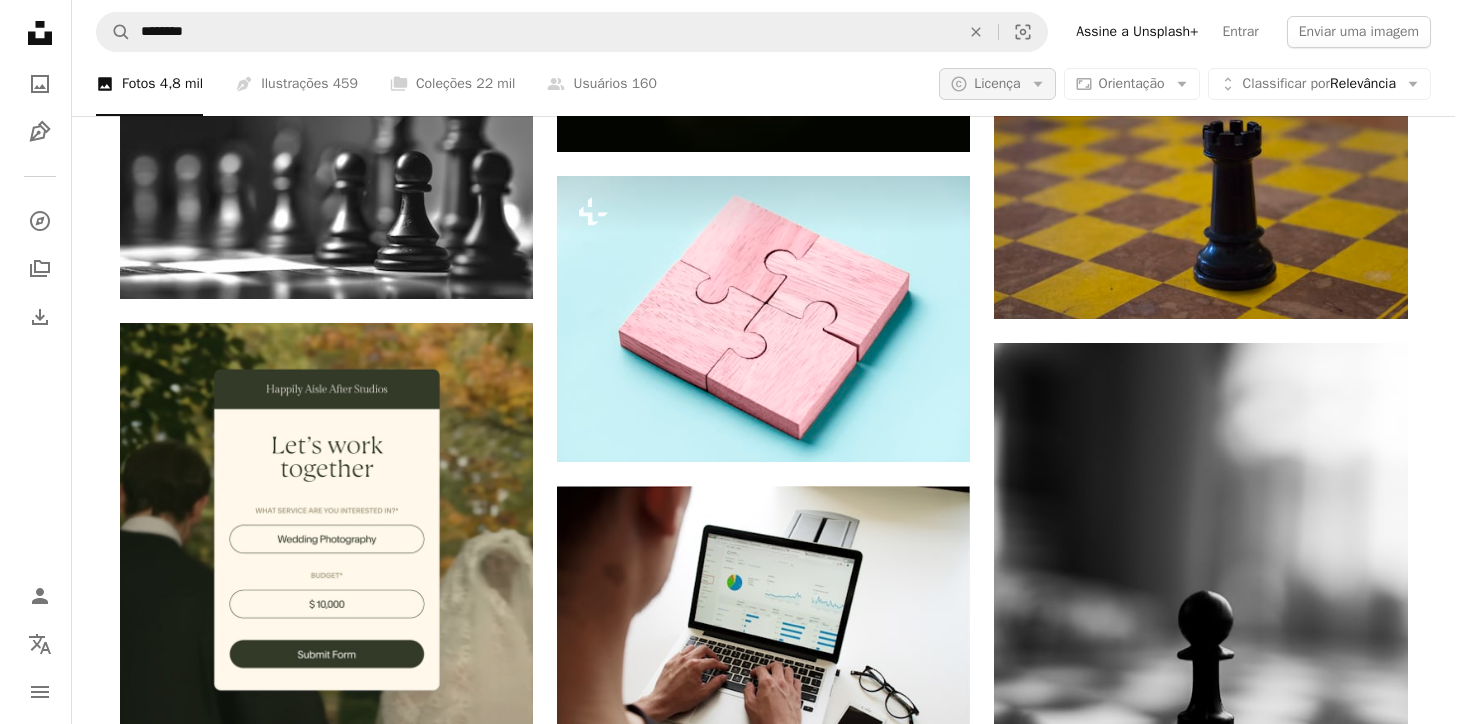 scroll, scrollTop: 0, scrollLeft: 0, axis: both 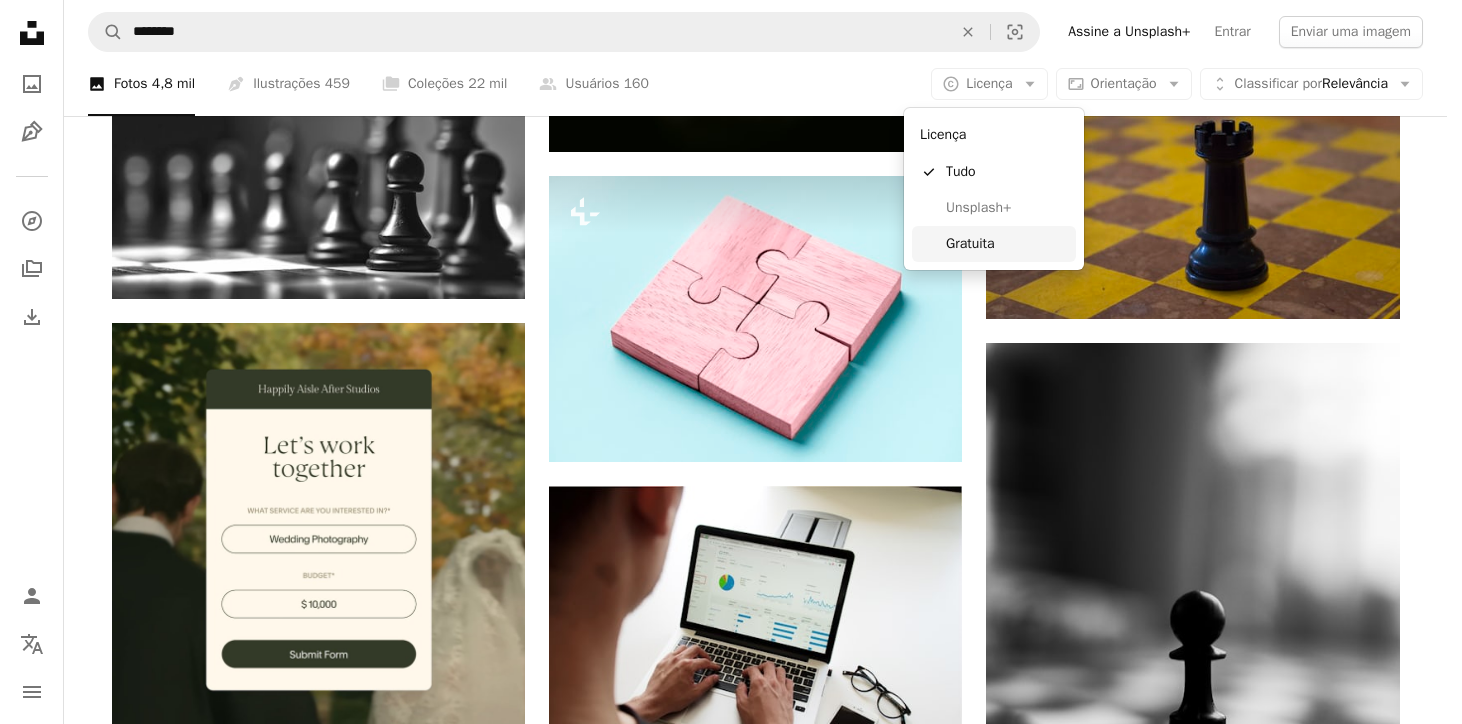 click on "Gratuita" at bounding box center [1007, 244] 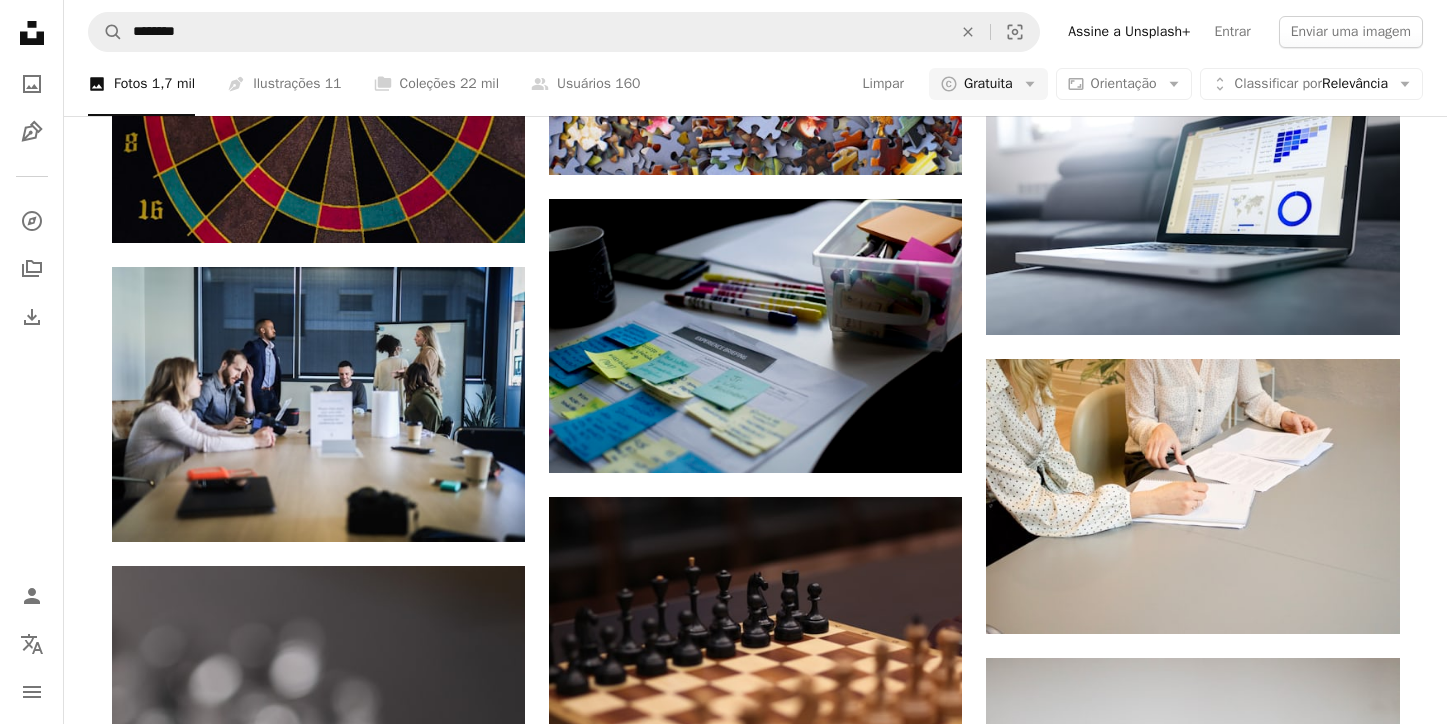 scroll, scrollTop: 647, scrollLeft: 0, axis: vertical 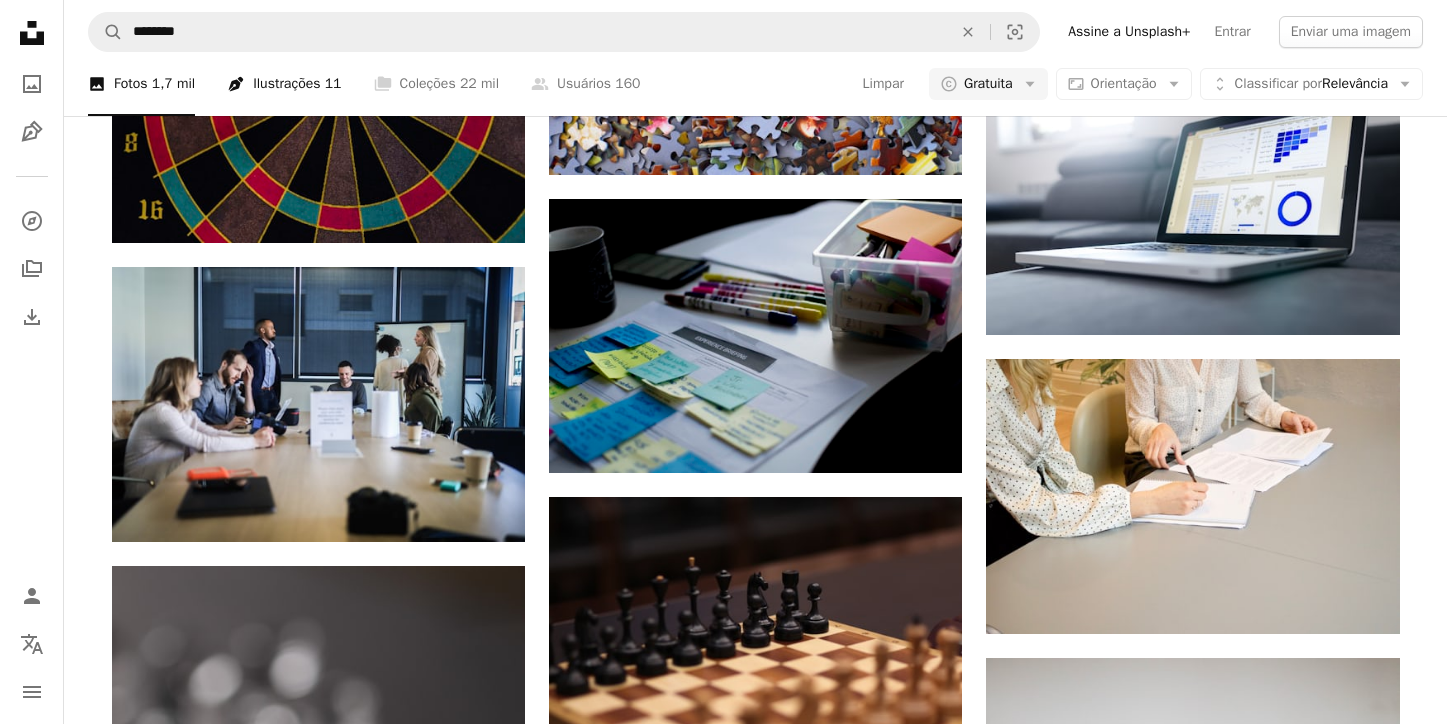 click on "Pen Tool Ilustrações   11" at bounding box center [284, 84] 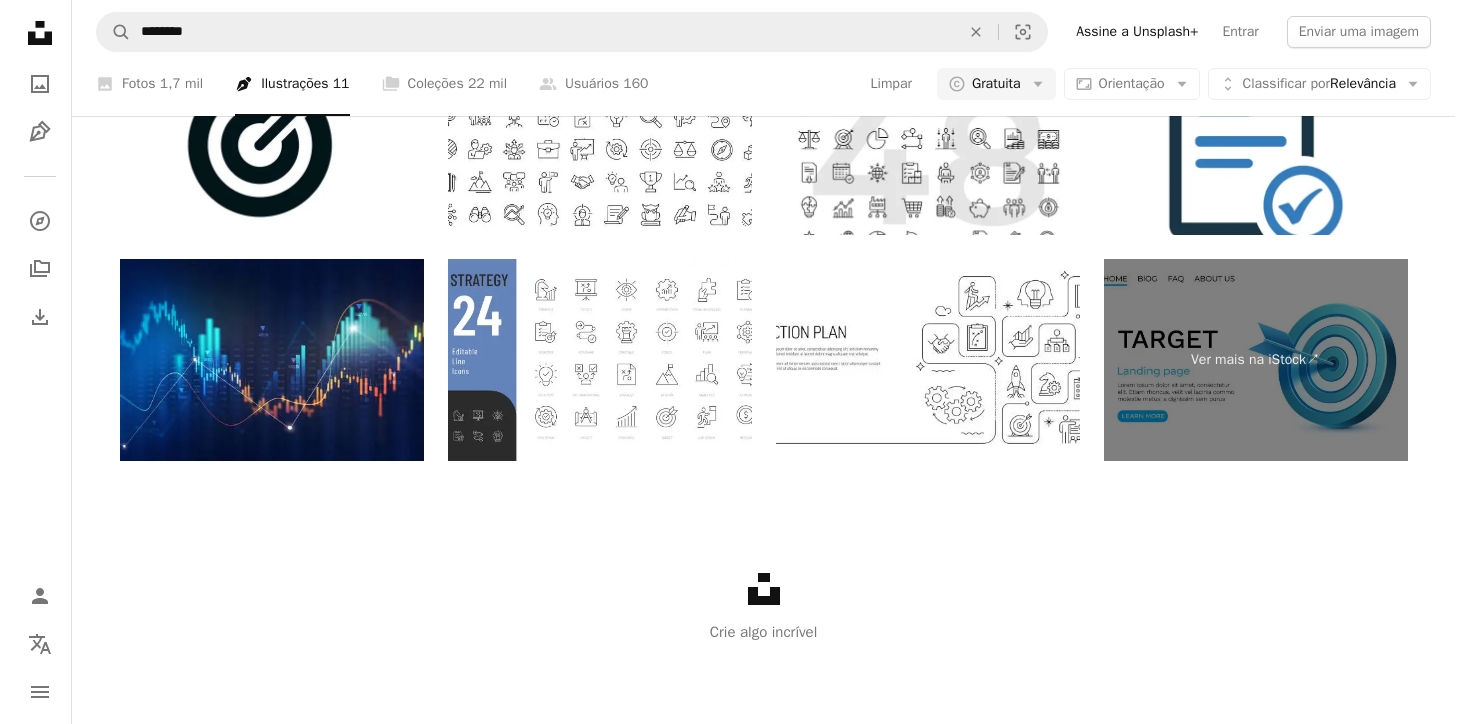 scroll, scrollTop: 281, scrollLeft: 0, axis: vertical 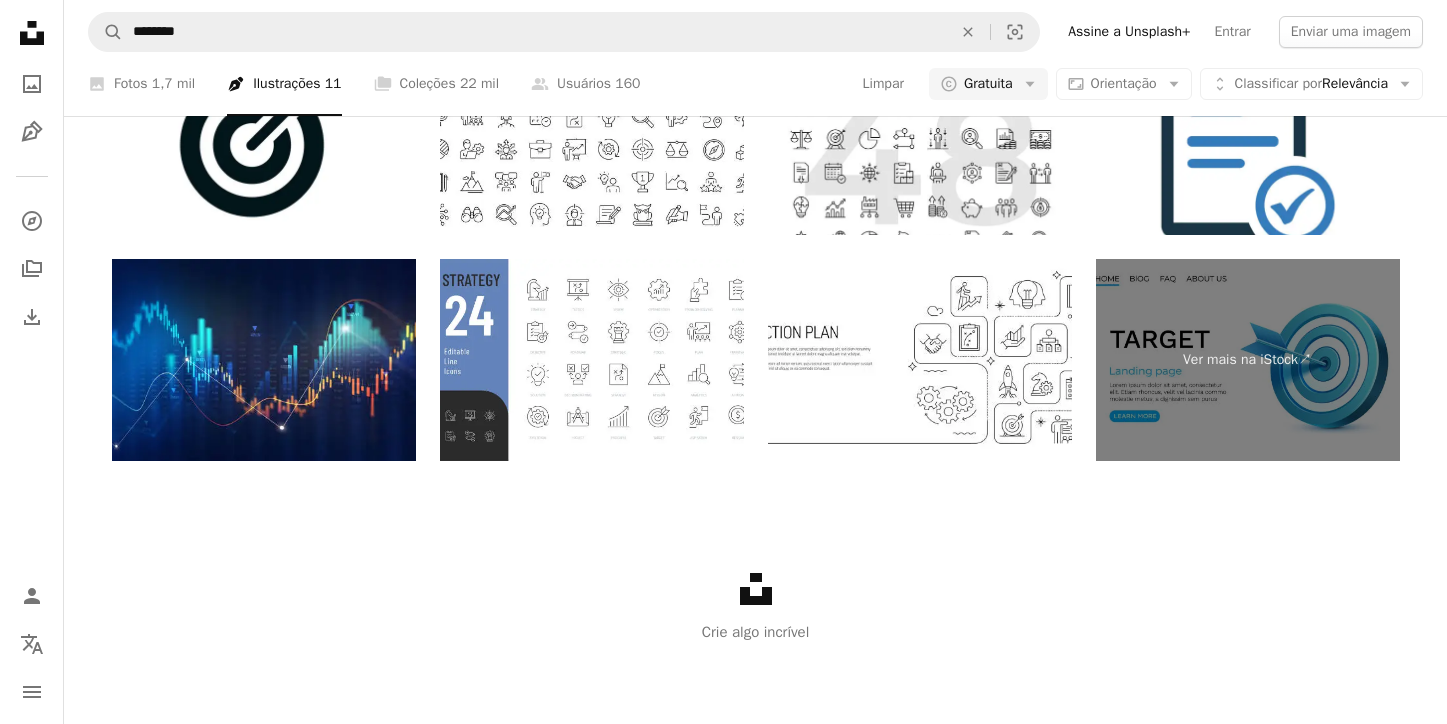 click at bounding box center (318, -1740) 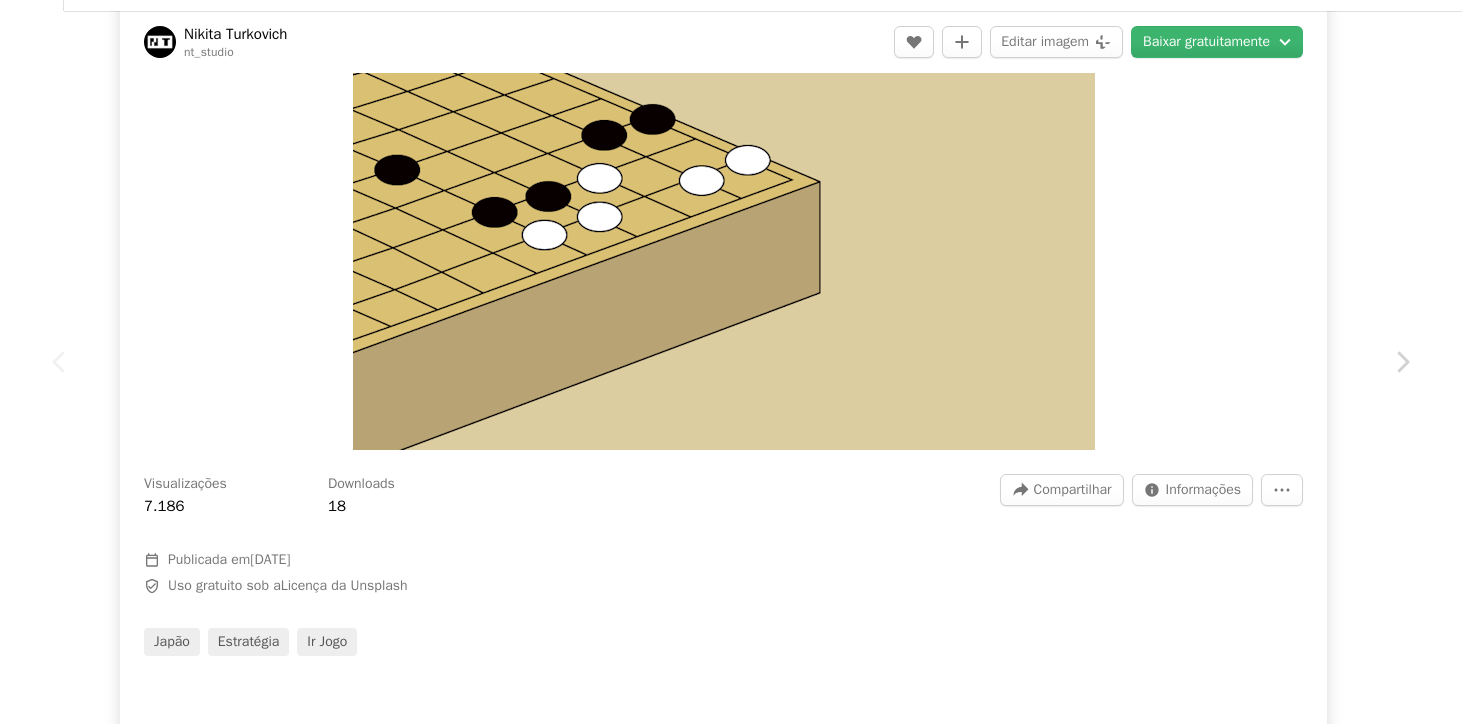 scroll, scrollTop: 0, scrollLeft: 0, axis: both 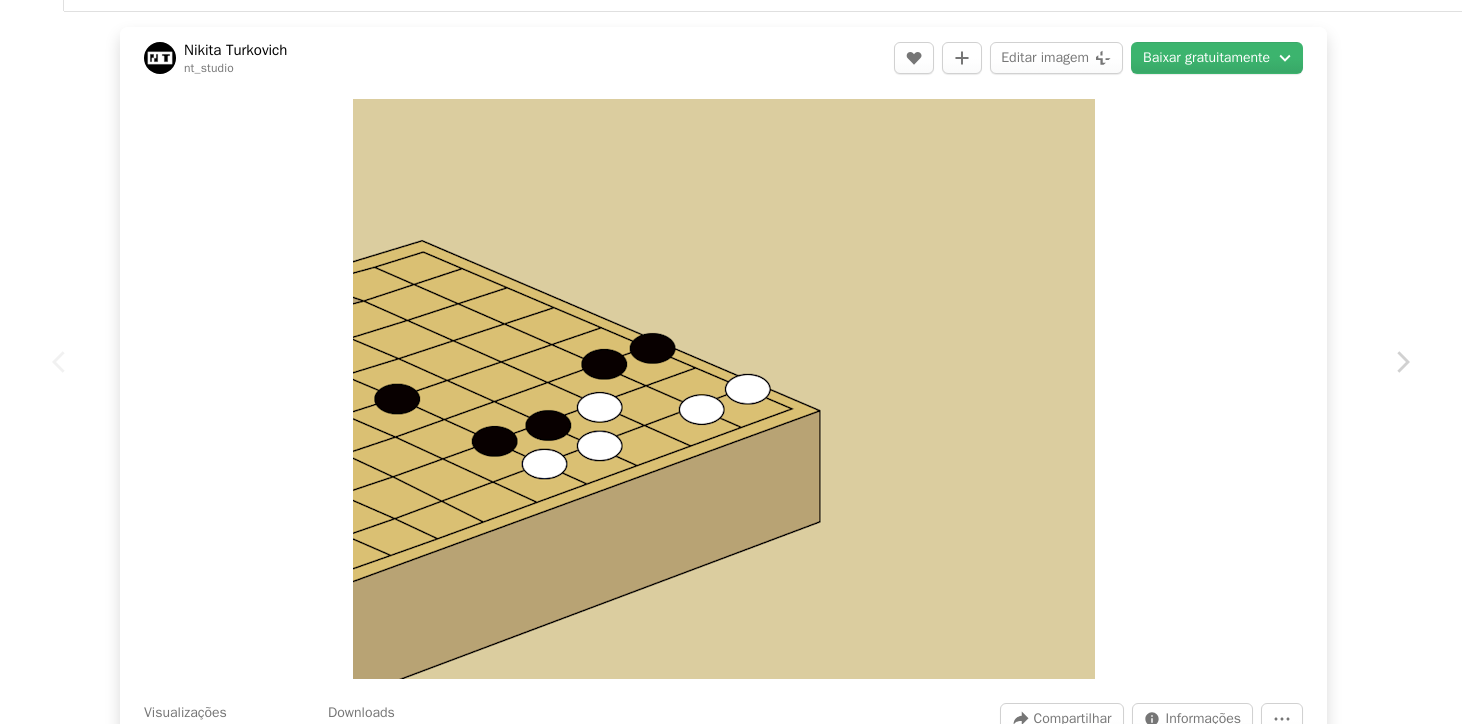 click on "Nikita Turkovich" at bounding box center [235, 50] 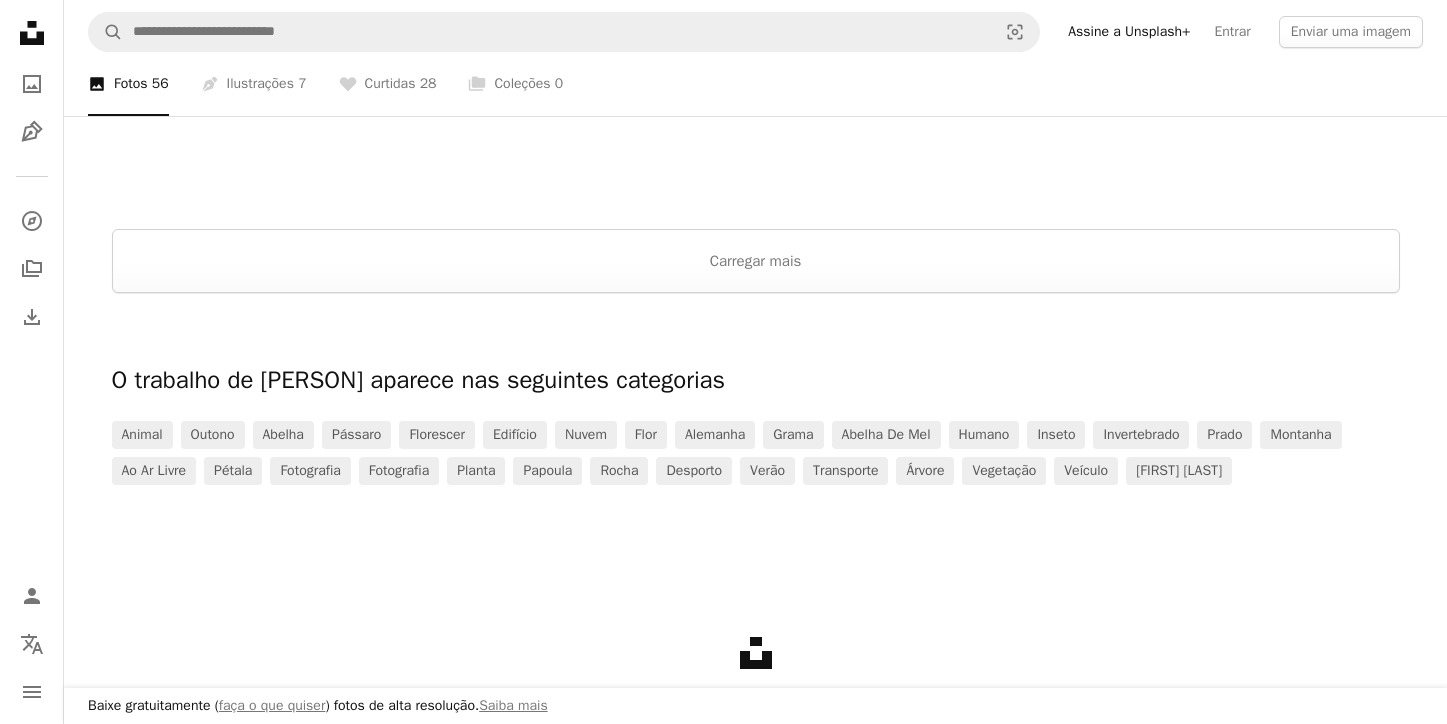 scroll, scrollTop: 0, scrollLeft: 0, axis: both 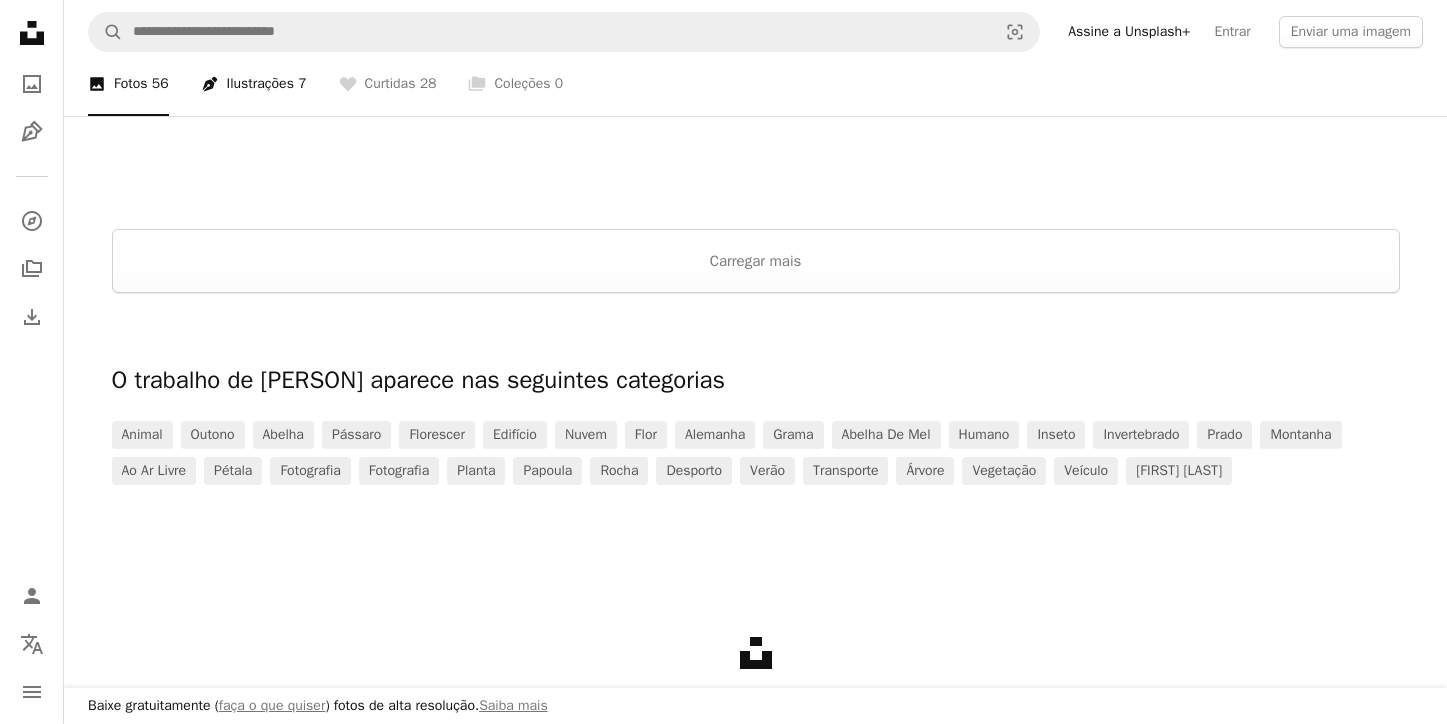 click on "Pen Tool Ilustrações   7" at bounding box center (254, 84) 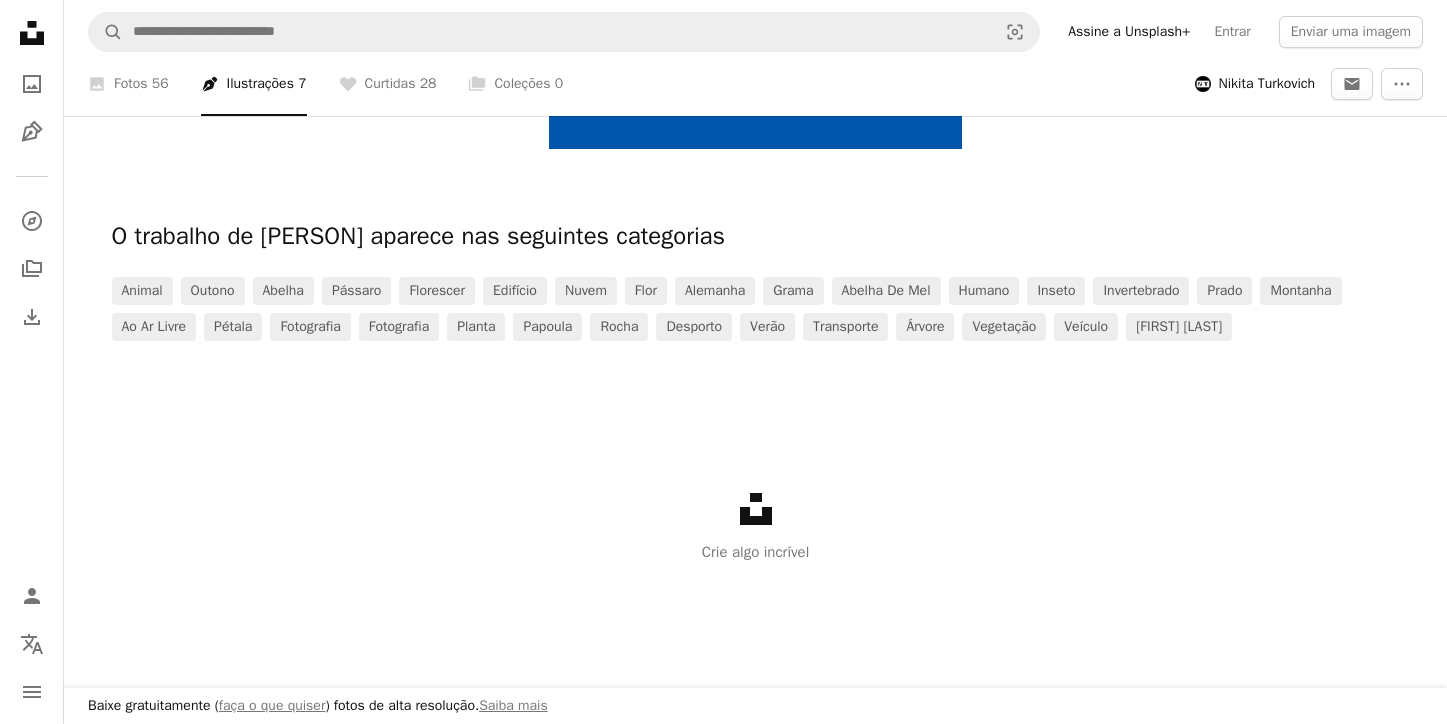 scroll, scrollTop: 1230, scrollLeft: 0, axis: vertical 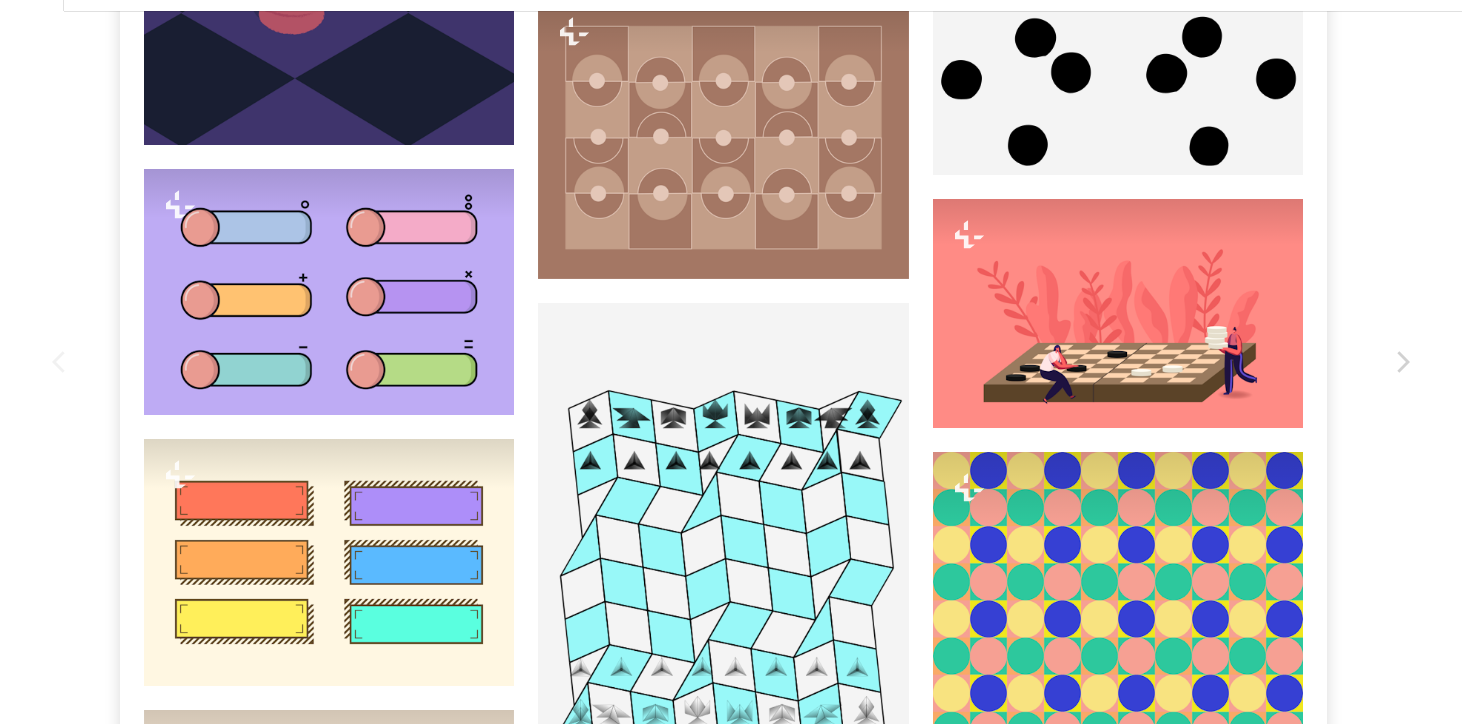 click on "[FIRST] [LAST] nt_studio [...] Publicada em [DATE] [...]" at bounding box center (731, 373) 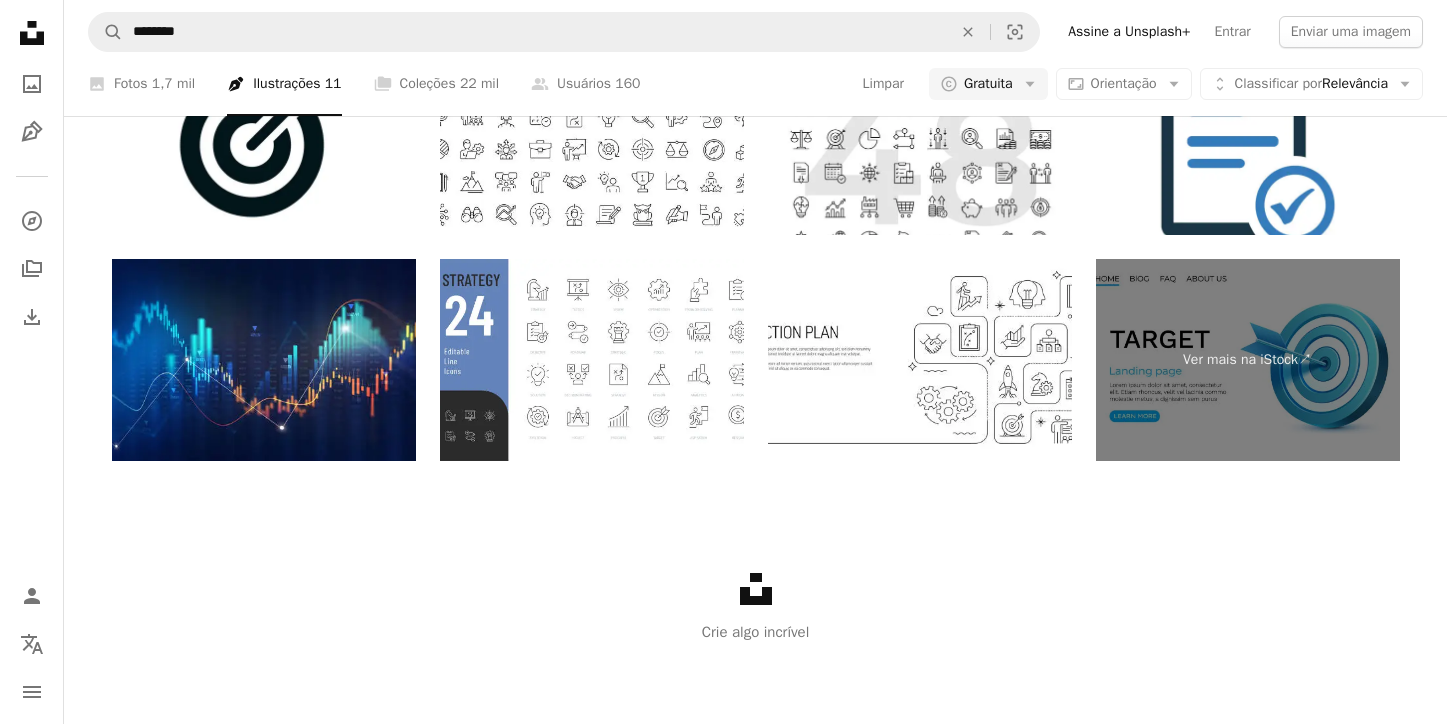 scroll, scrollTop: 574, scrollLeft: 0, axis: vertical 